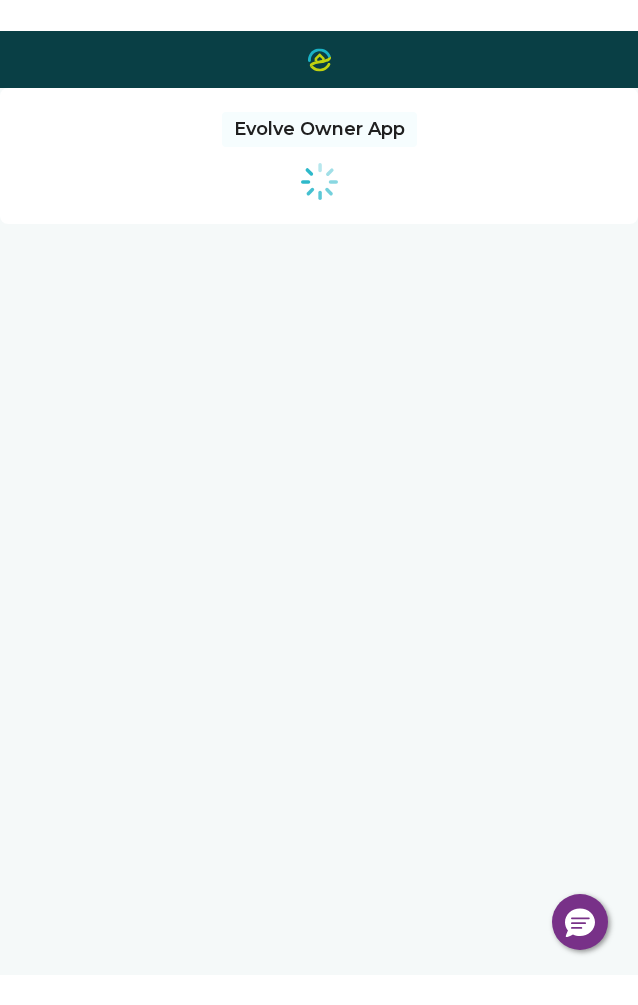 scroll, scrollTop: 0, scrollLeft: 0, axis: both 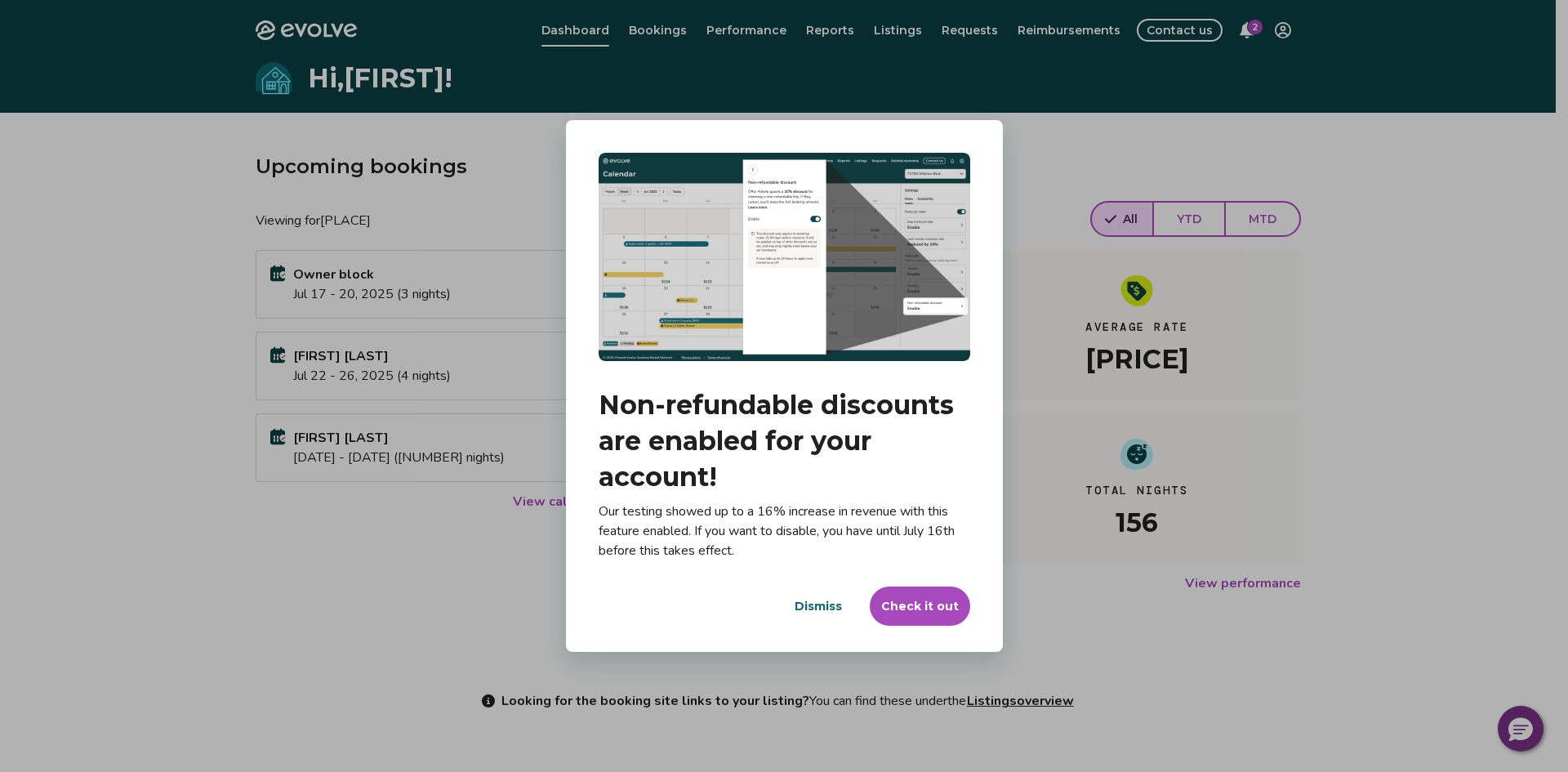 click on "Dismiss" at bounding box center [818, 606] 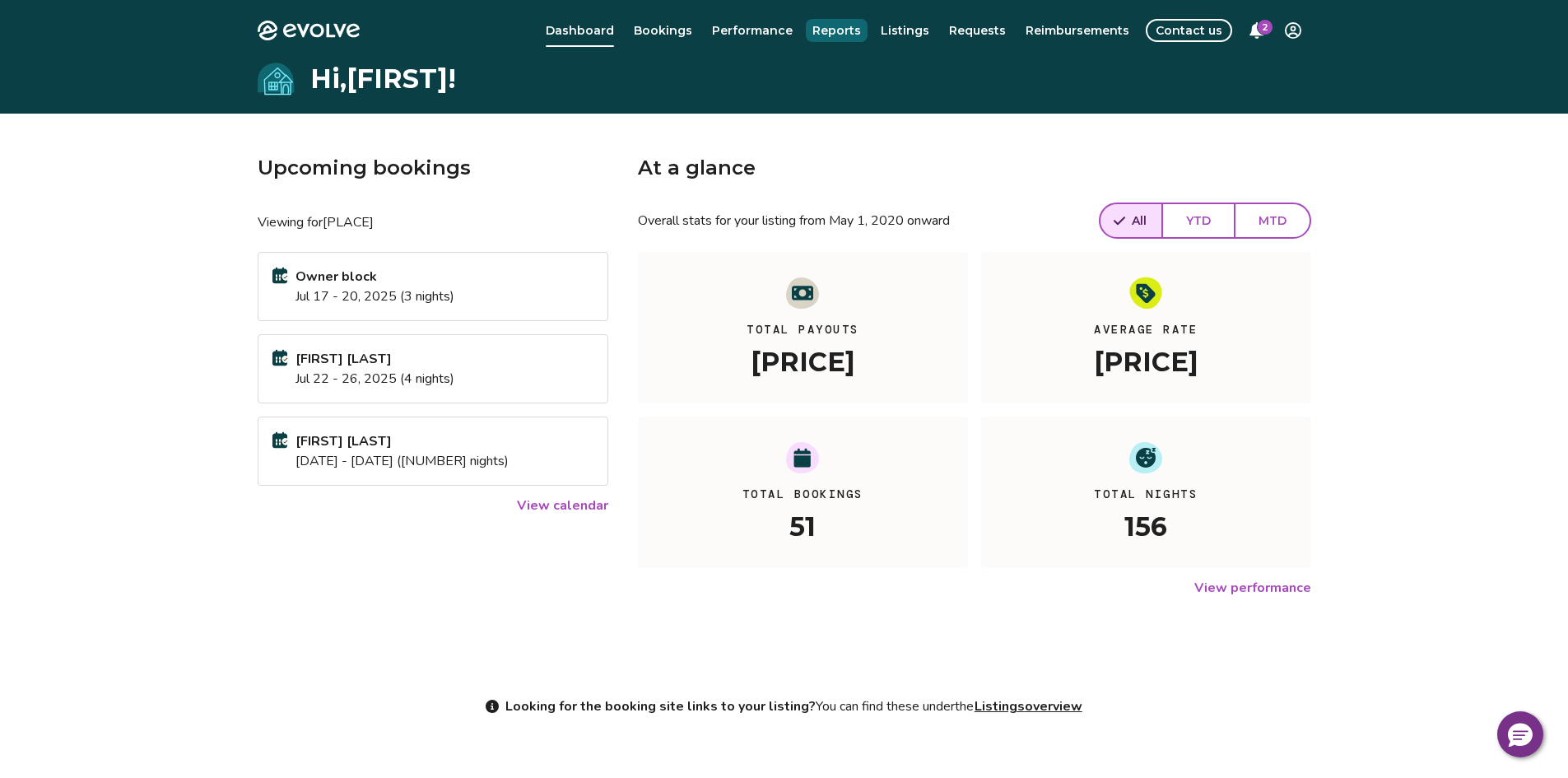 click on "Reports" at bounding box center (836, 30) 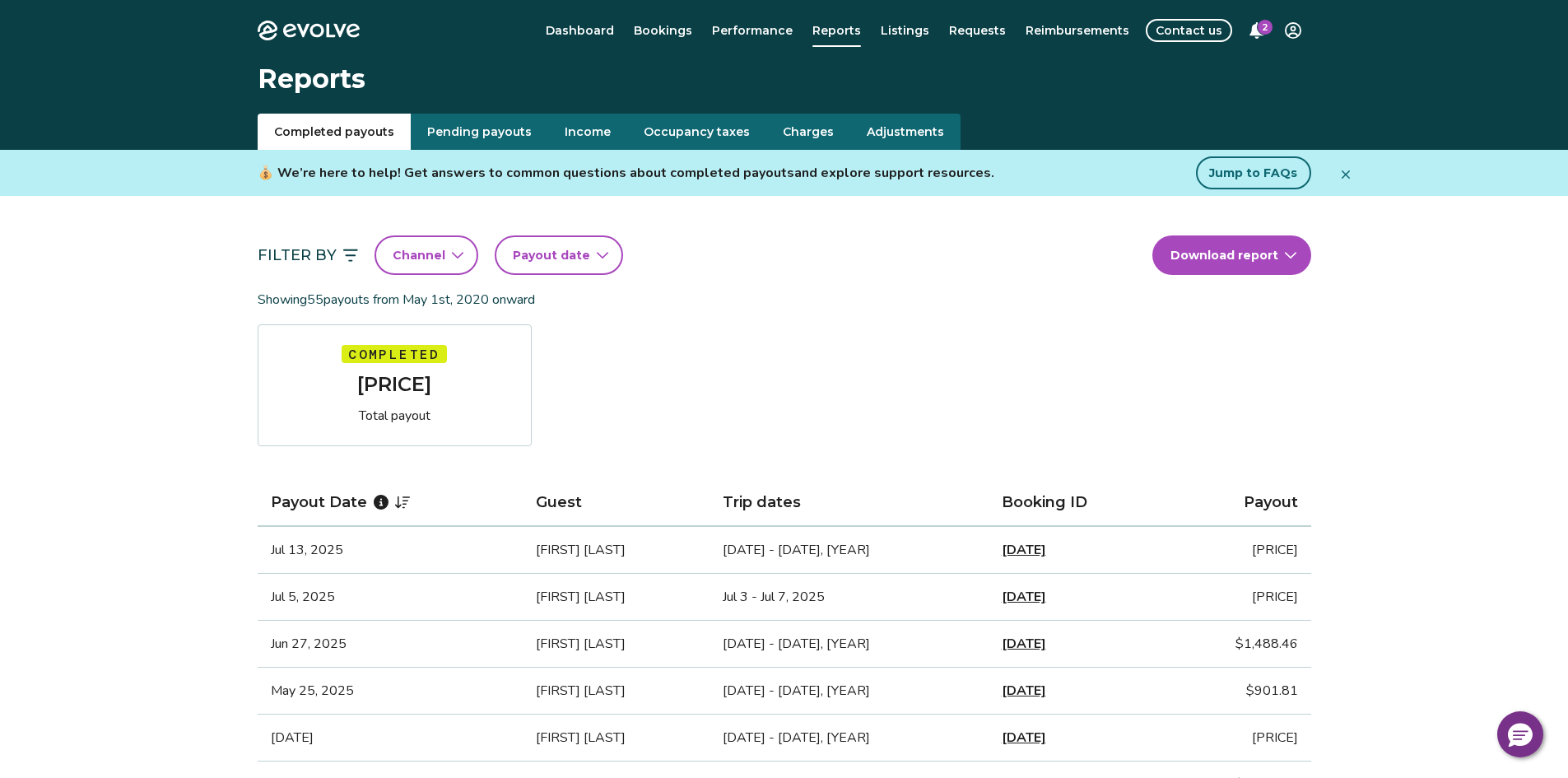 click on "Occupancy taxes" at bounding box center [696, 132] 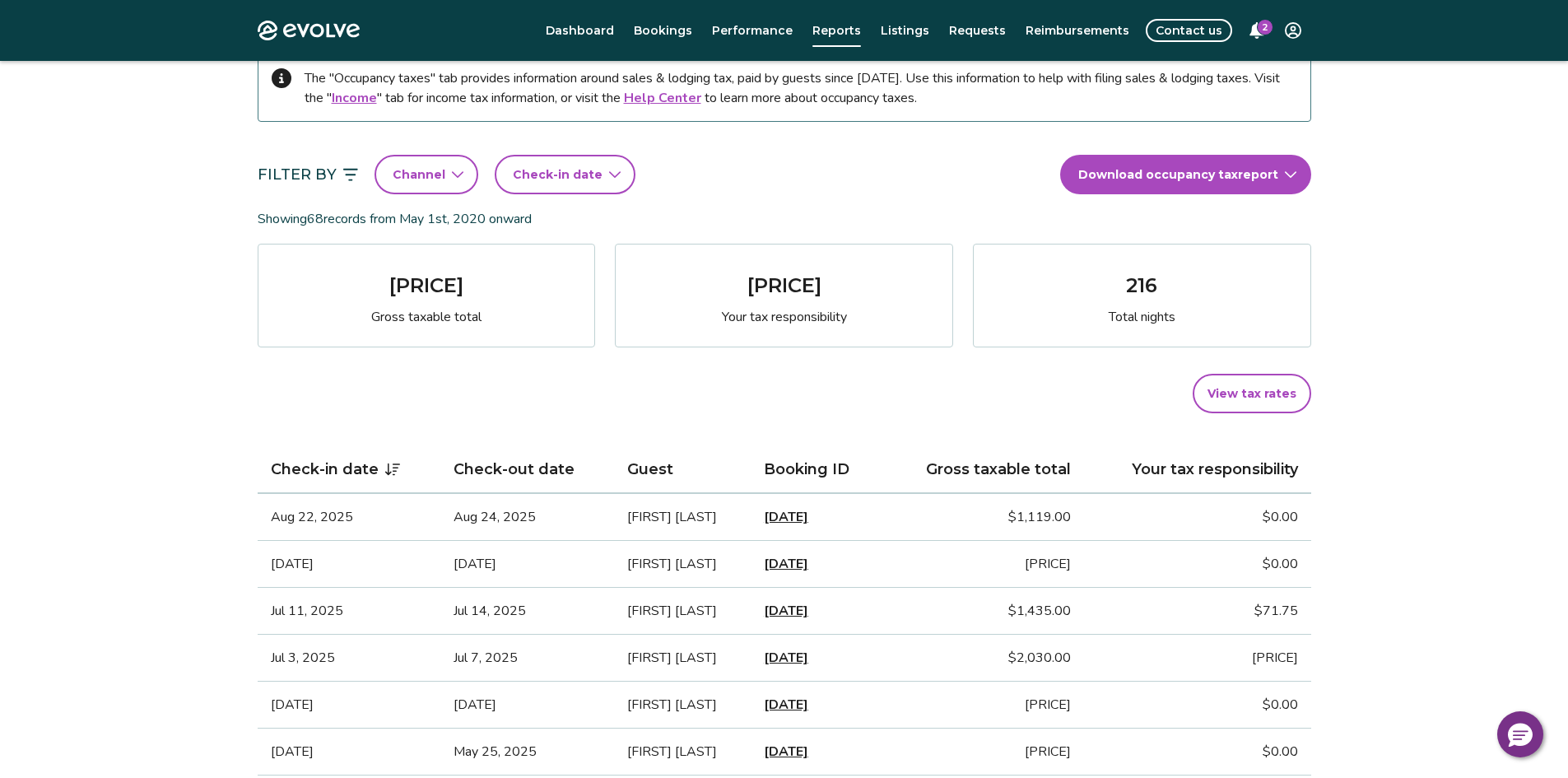 scroll, scrollTop: 165, scrollLeft: 0, axis: vertical 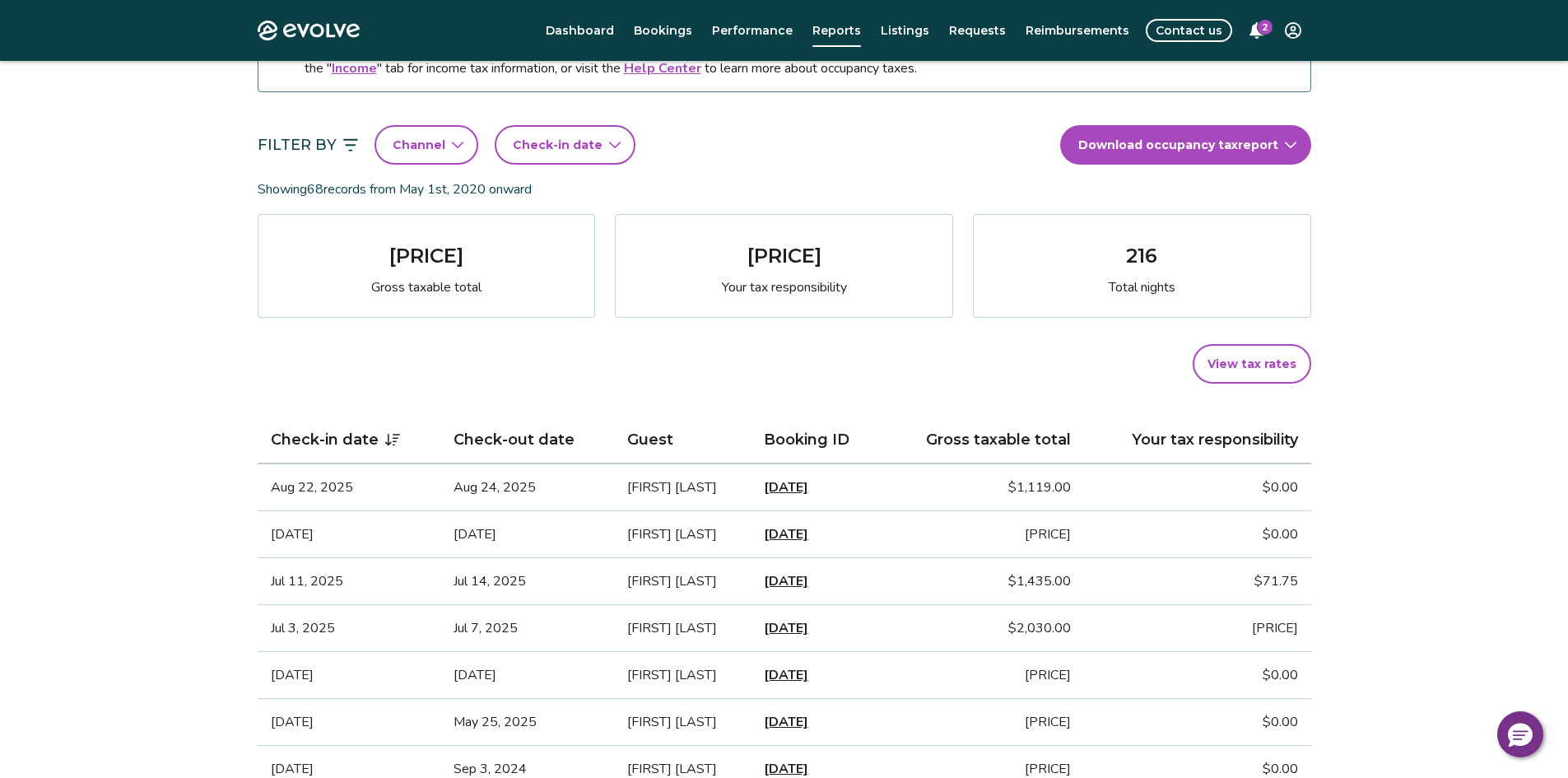click on "Evolve Dashboard Bookings Performance Reports Listings Requests Reimbursements Contact us 2 Reports Completed payouts Pending payouts Income Occupancy taxes Charges Adjustments The "Occupancy taxes" tab provides information around sales & lodging tax, paid by guests since May 1, 2020. Use this information to help with filing sales & lodging taxes. Visit the " Income " tab for income tax information, or visit the   Help Center   to learn more about occupancy taxes. Filter By  Channel Check-in date Download   occupancy tax  report Showing  68  records    from May 1st, 2020 onward $58,677.86 Gross taxable total $1,284.79 Your tax responsibility 216 Total nights View tax rates Check-in date Check-out date Guest Booking ID Gross taxable total Your tax responsibility Aug 22, 2025 Aug 24, 2025 John Callahan 14677608 $1,119.00 $0.00 Jul 22, 2025 Jul 26, 2025 Kim Sanders 14609913 $1,797.00 $0.00 Jul 11, 2025 Jul 14, 2025 Sara Spence 14236221 $1,435.00 $71.75 Jul 3, 2025 Jul 7, 2025 Kaylee David 14551965 $2,030.00 1 2" at bounding box center [784, 954] 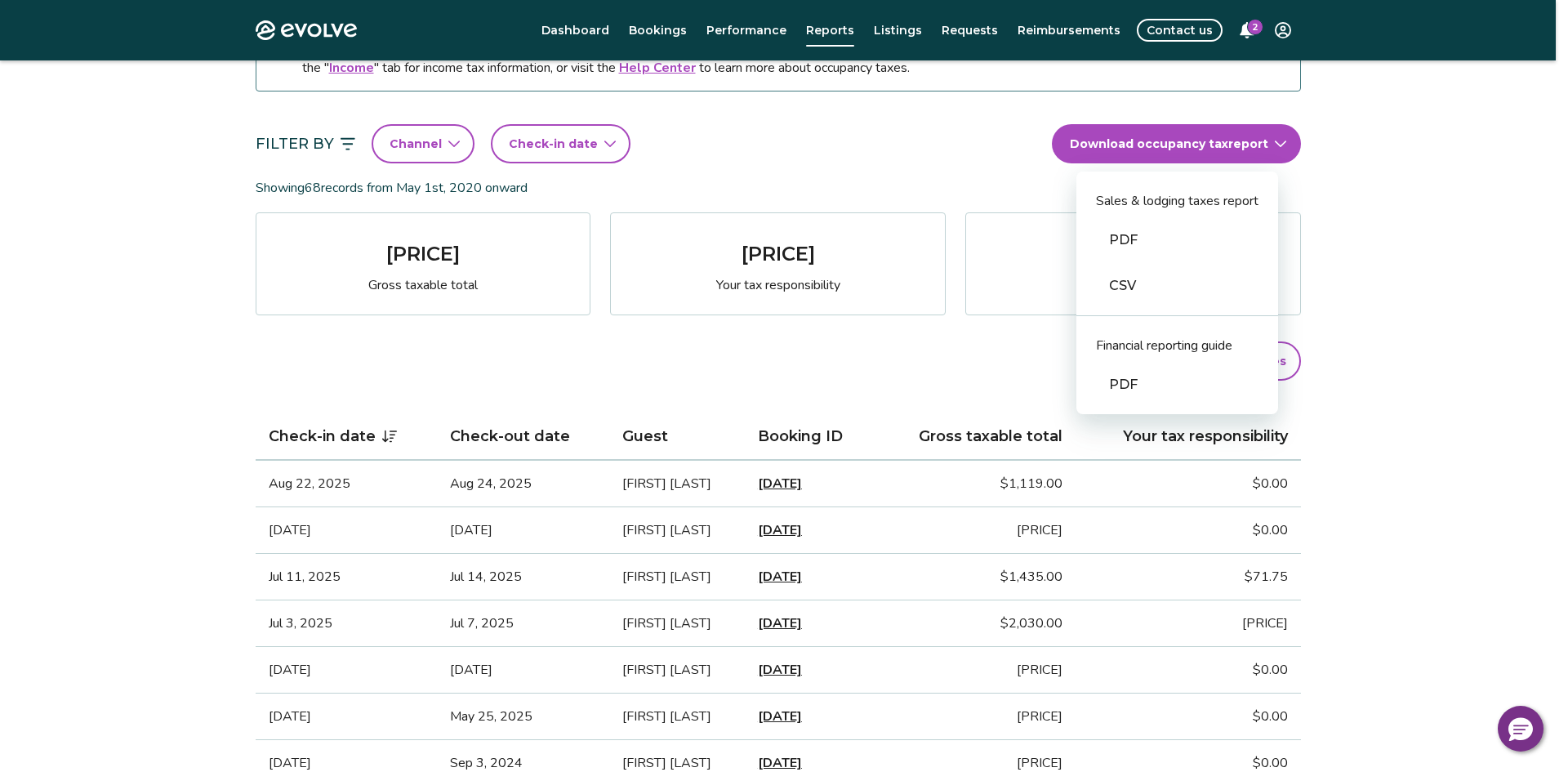 click on "PDF" at bounding box center (1177, 240) 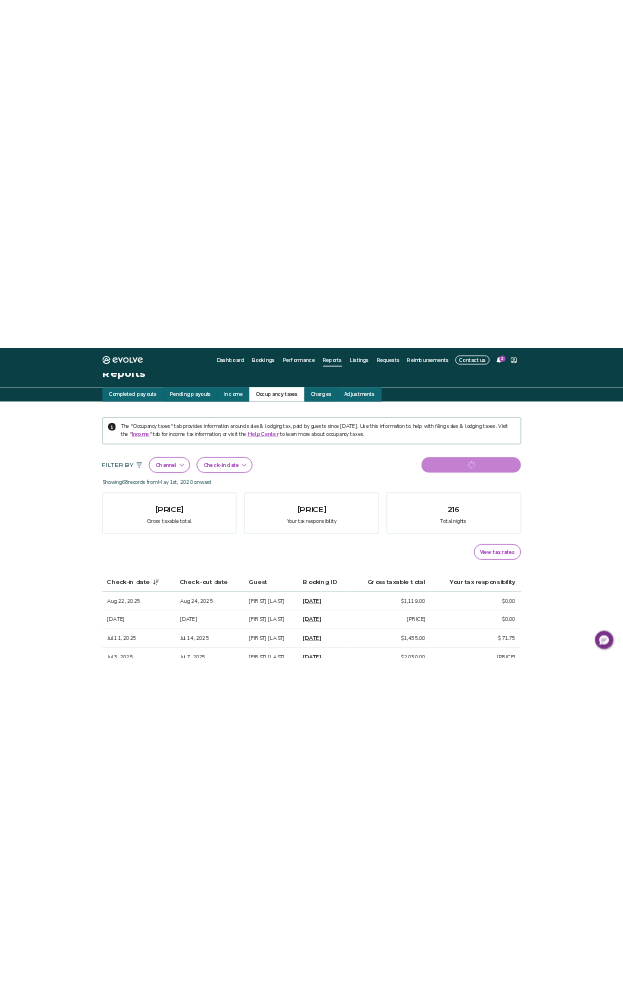 scroll, scrollTop: 0, scrollLeft: 0, axis: both 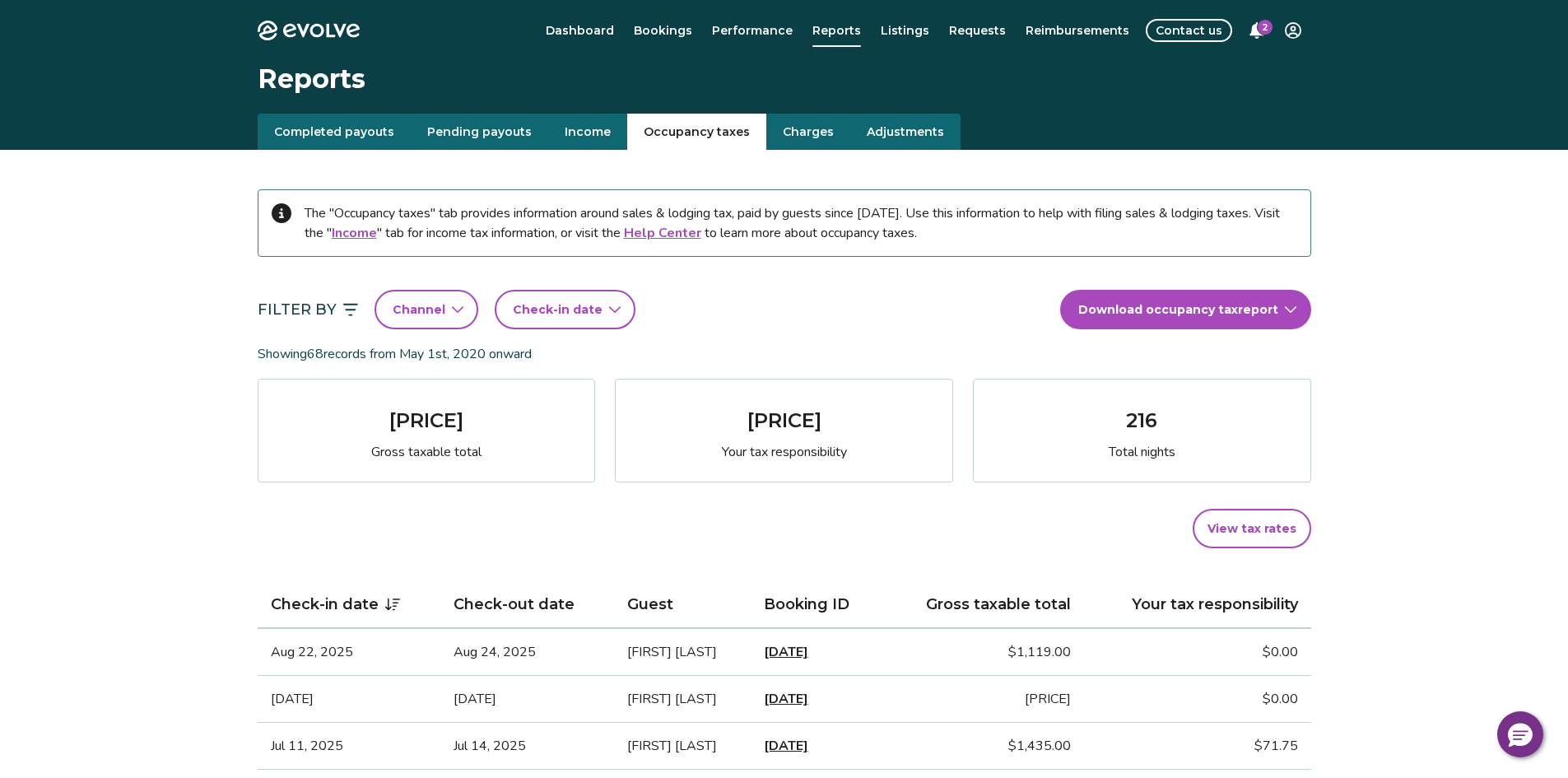 click on "View tax rates" at bounding box center (1252, 529) 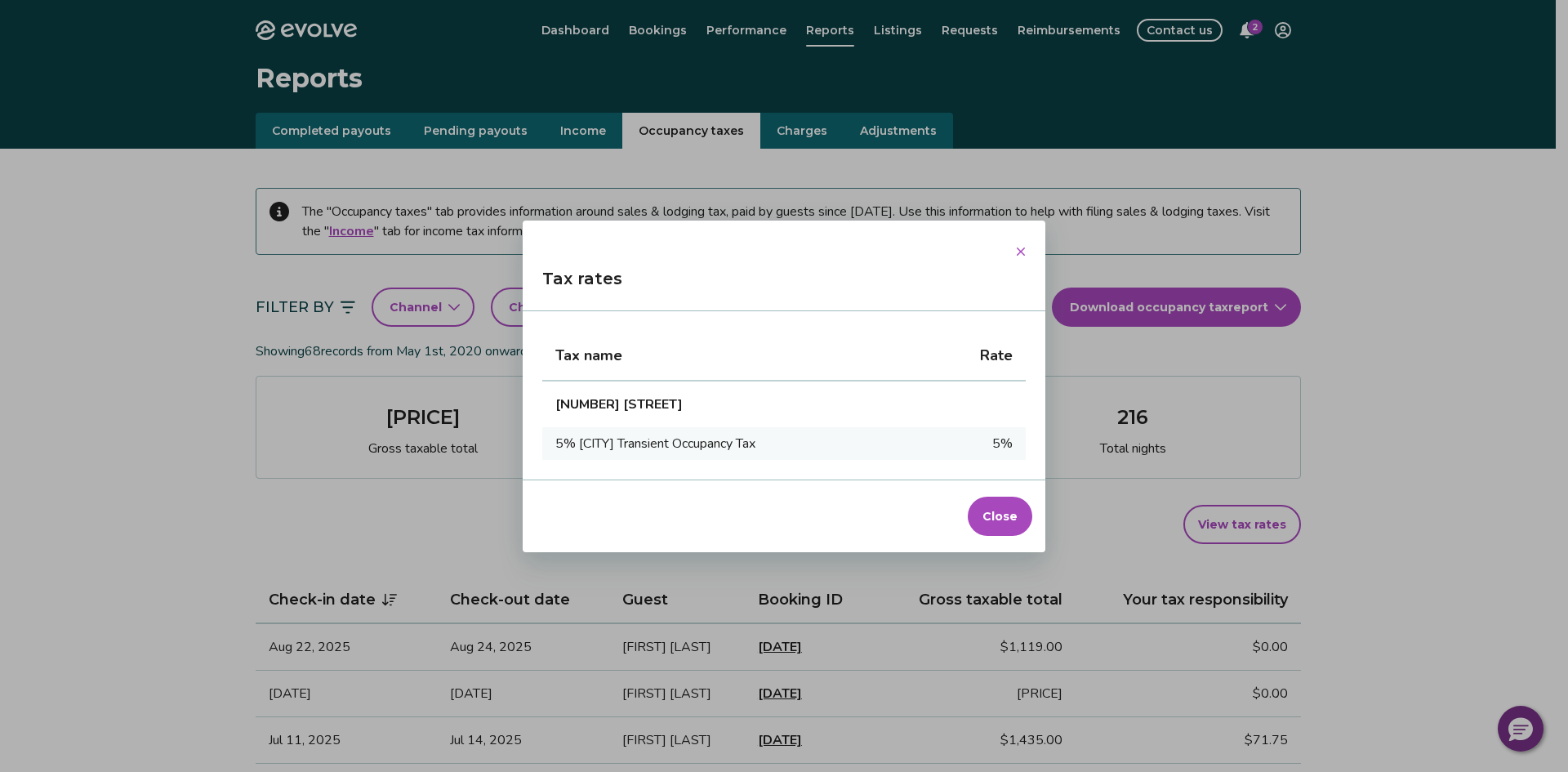 click 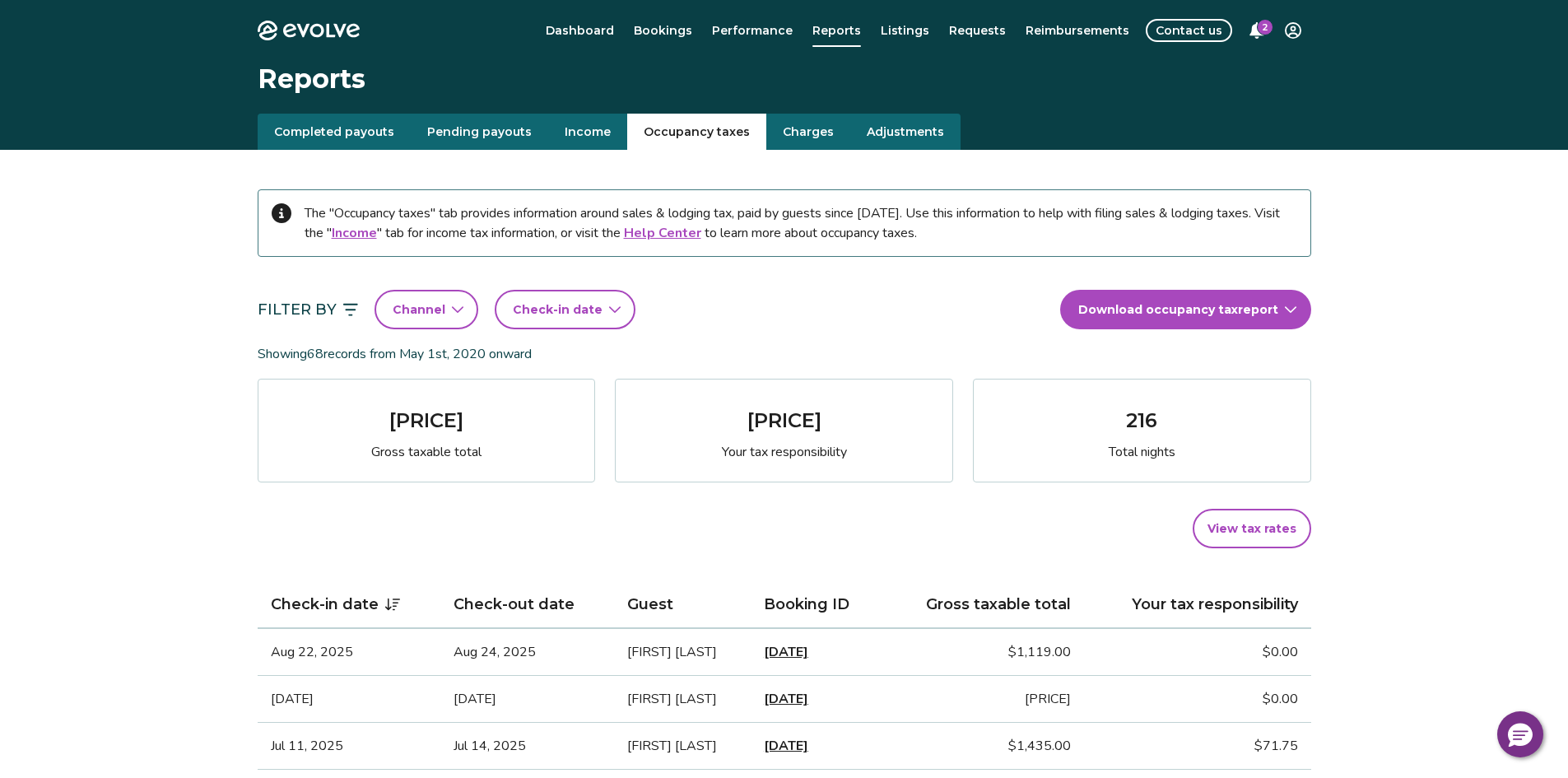 scroll, scrollTop: 0, scrollLeft: 207, axis: horizontal 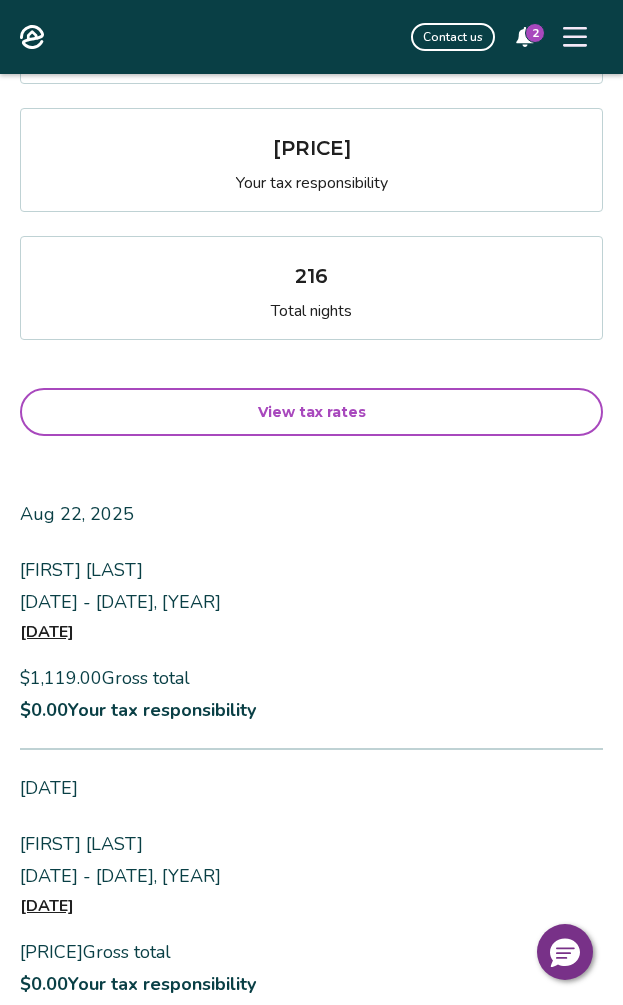 drag, startPoint x: 628, startPoint y: 726, endPoint x: 568, endPoint y: -76, distance: 804.2413 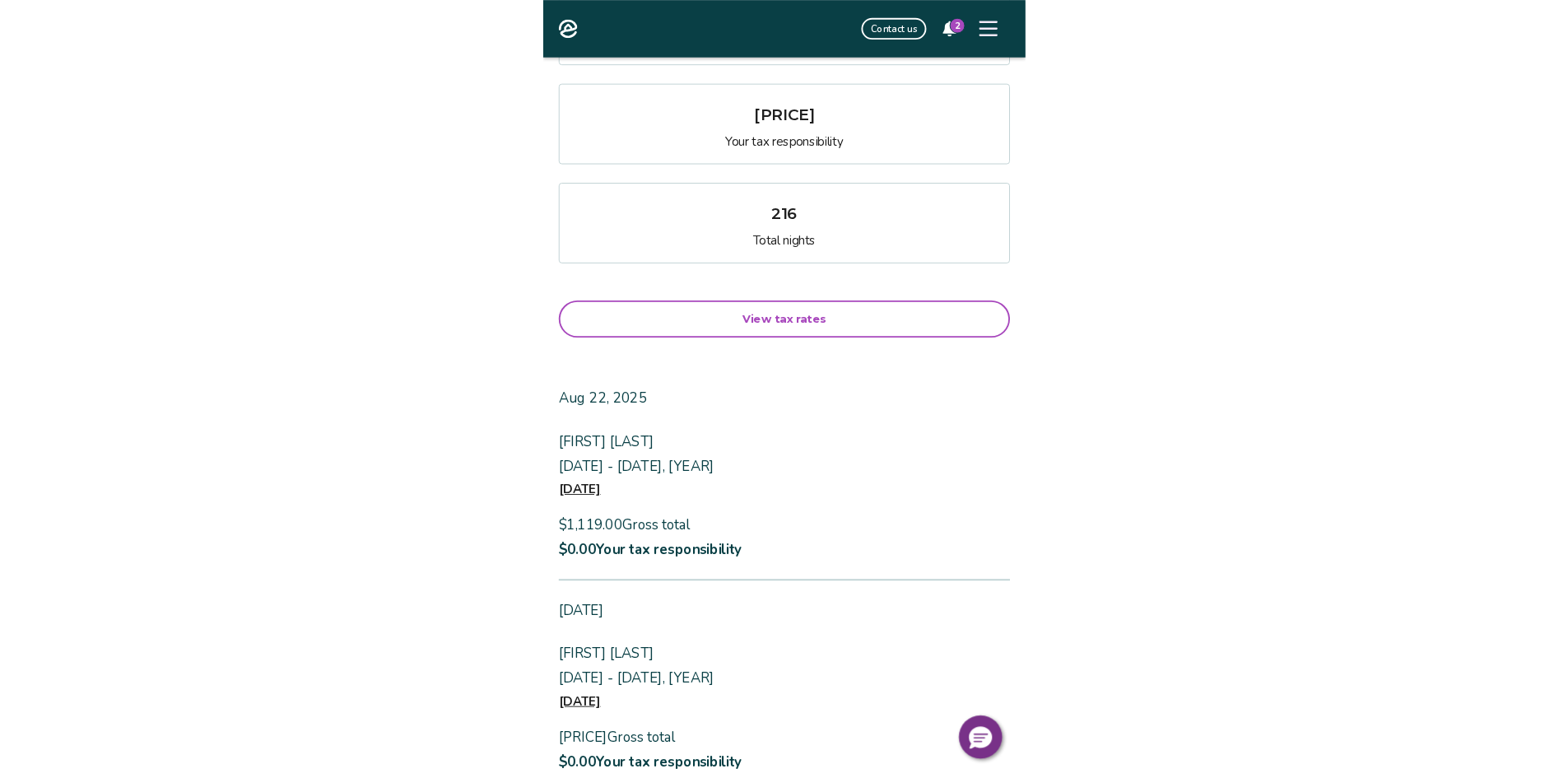scroll, scrollTop: 175, scrollLeft: 0, axis: vertical 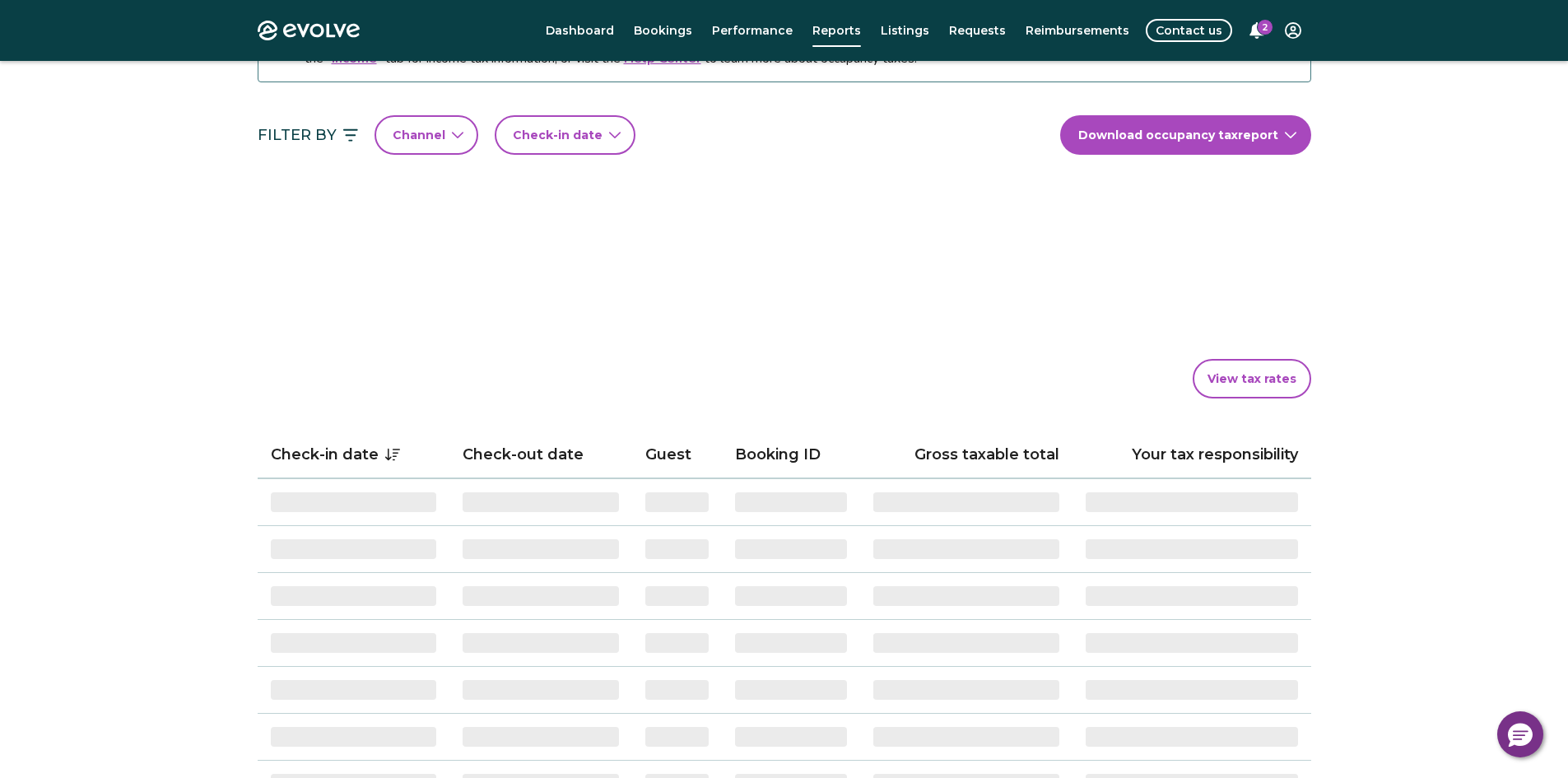 click on "‌ ‌ ‌" at bounding box center (784, 268) 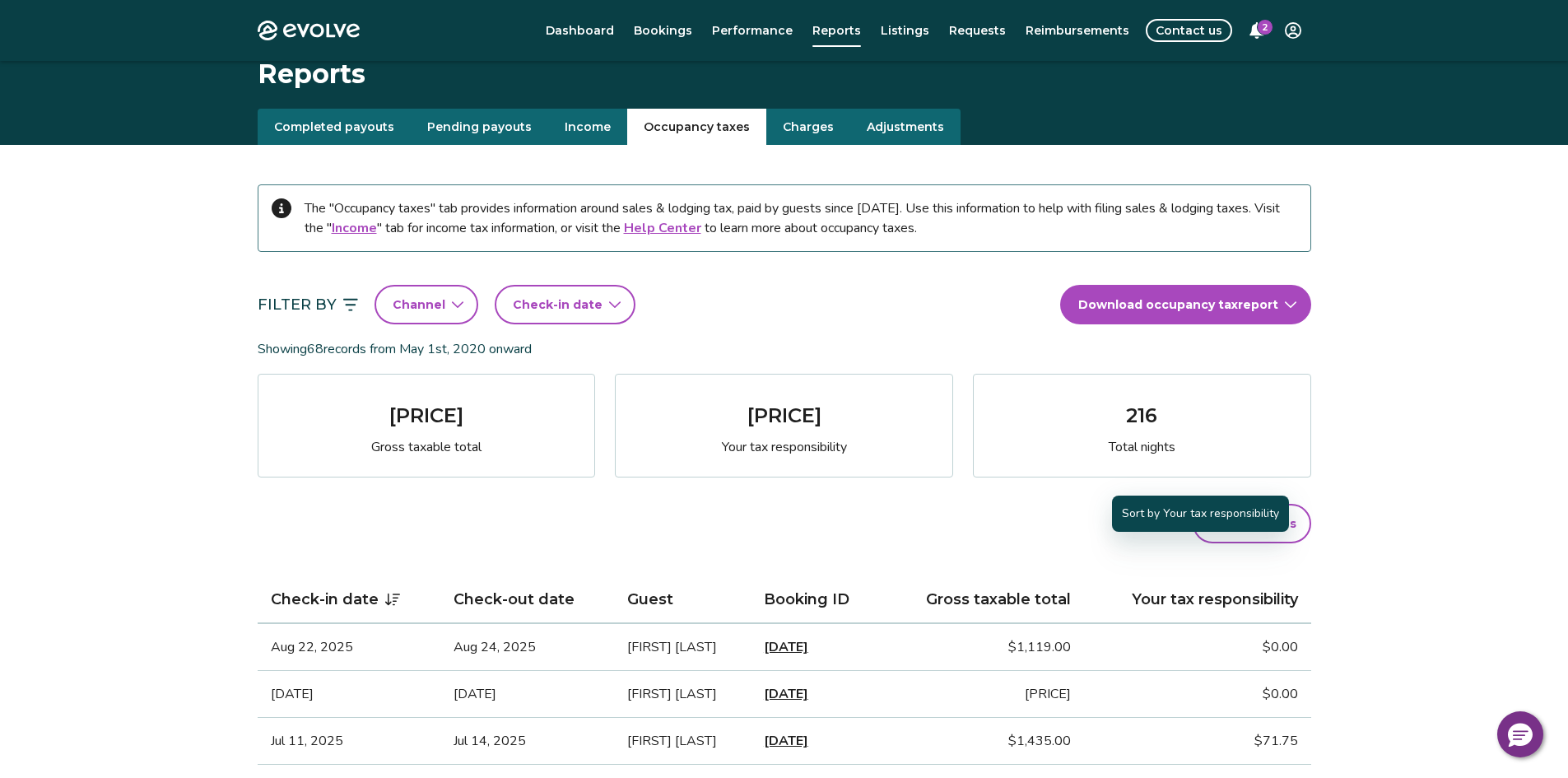 scroll, scrollTop: 0, scrollLeft: 0, axis: both 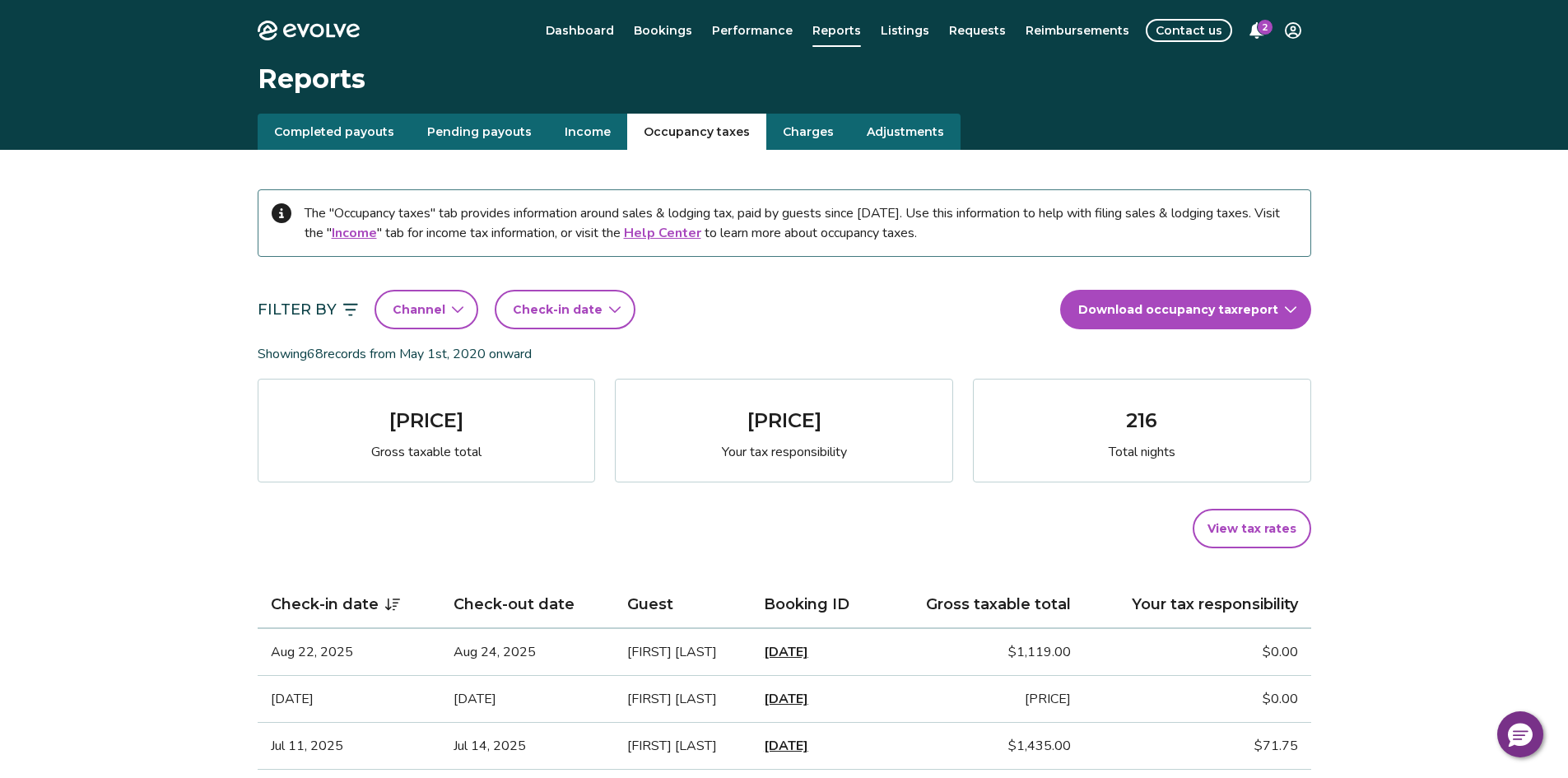 click 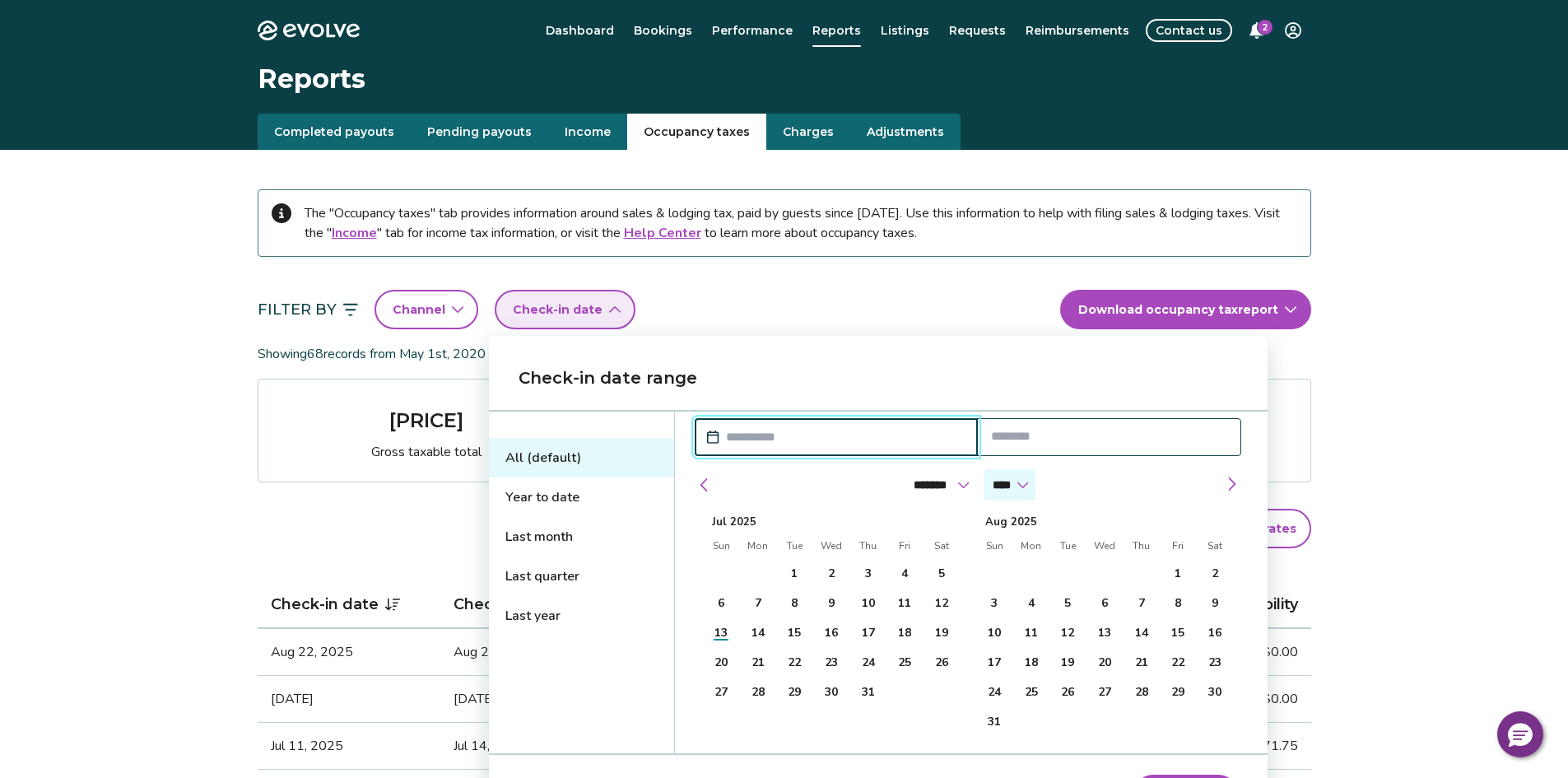 click on "**** **** **** **** **** **** **** **** **** **** **** **** **** **** **** **** **** **** **** **** **** **** **** **** **** ****" at bounding box center (1010, 485) 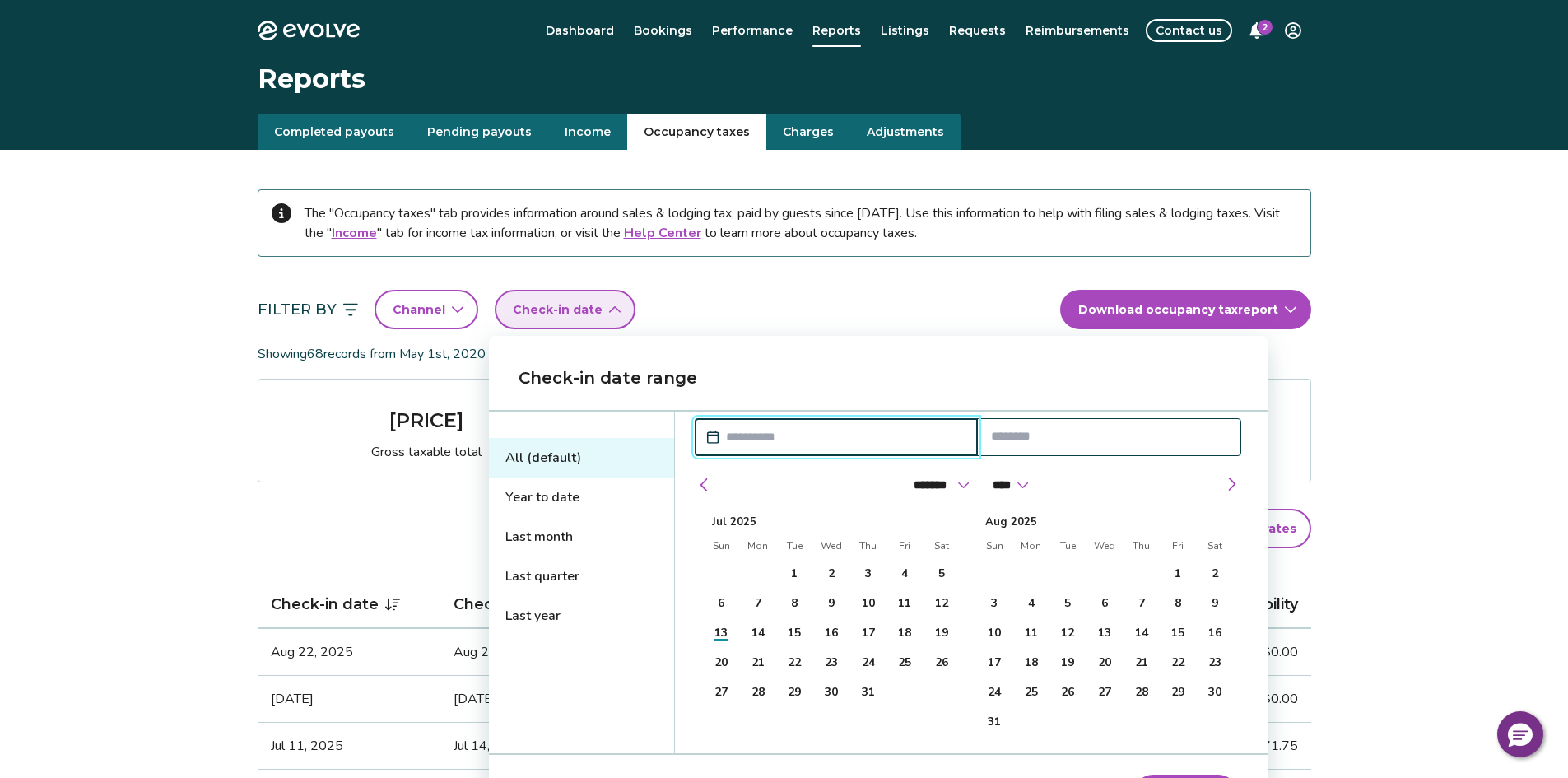 click on "Last year" at bounding box center (581, 616) 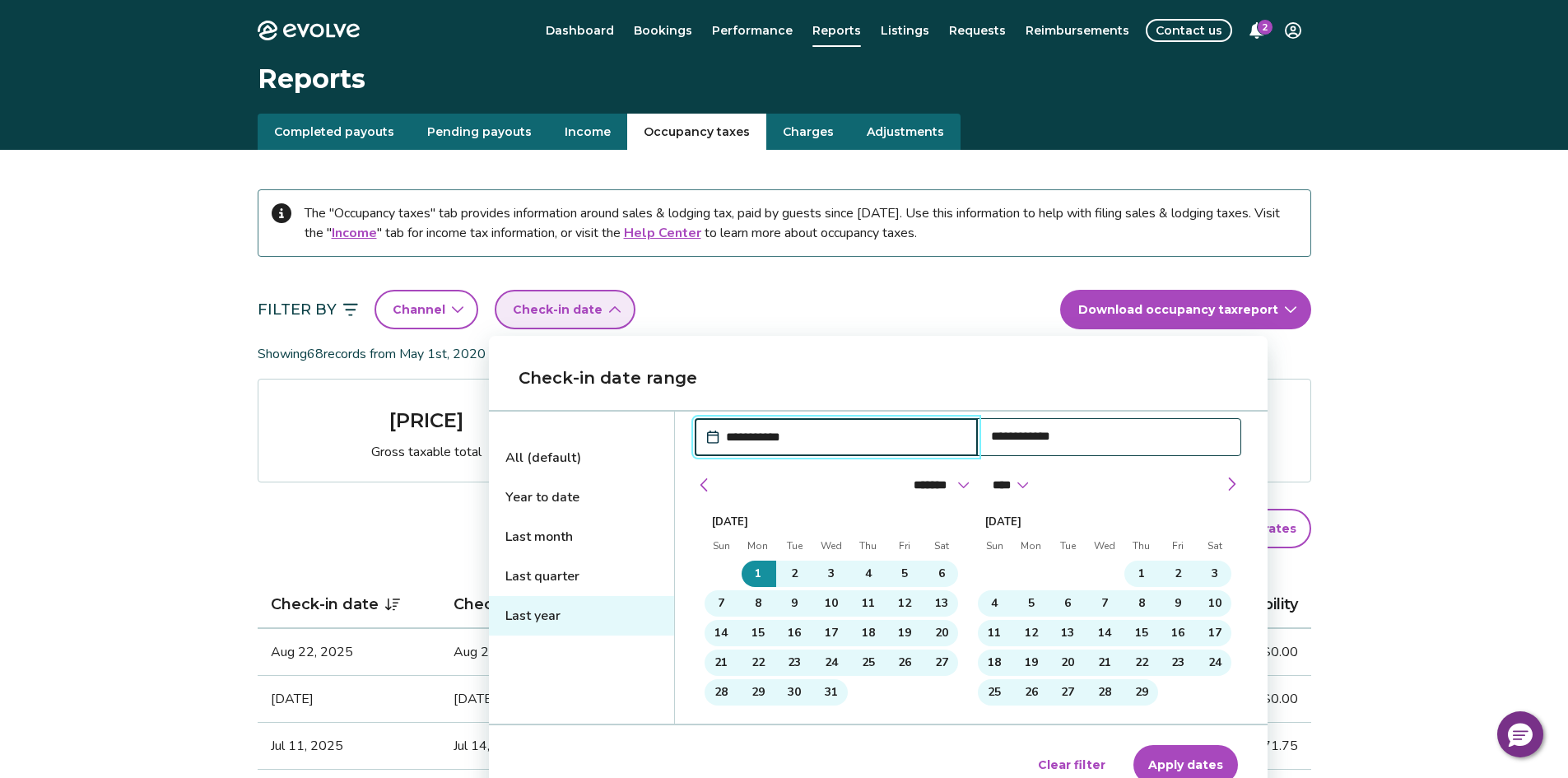 click on "Apply dates" at bounding box center [1185, 765] 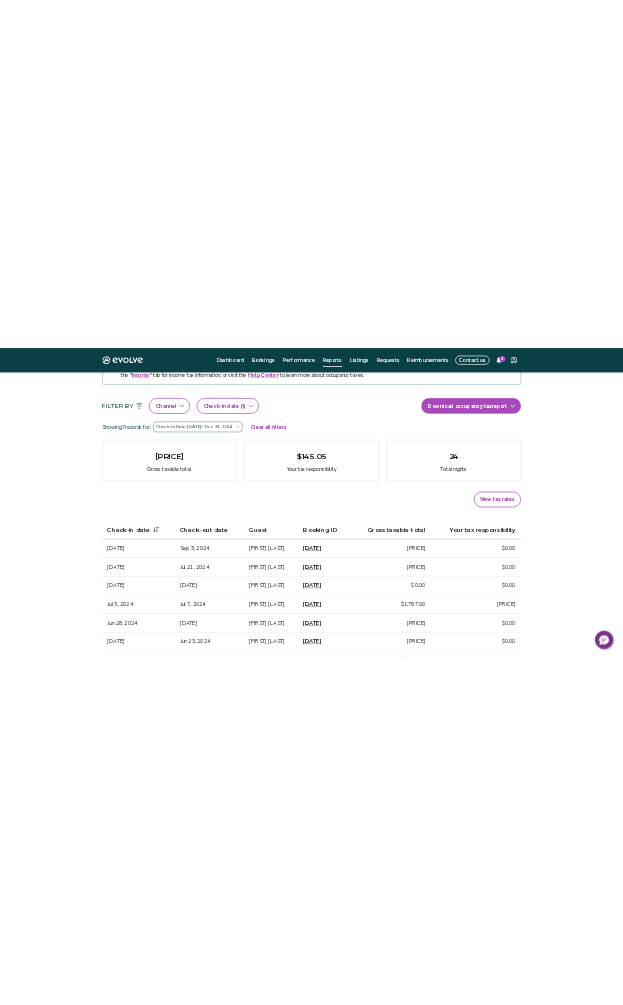 scroll, scrollTop: 0, scrollLeft: 0, axis: both 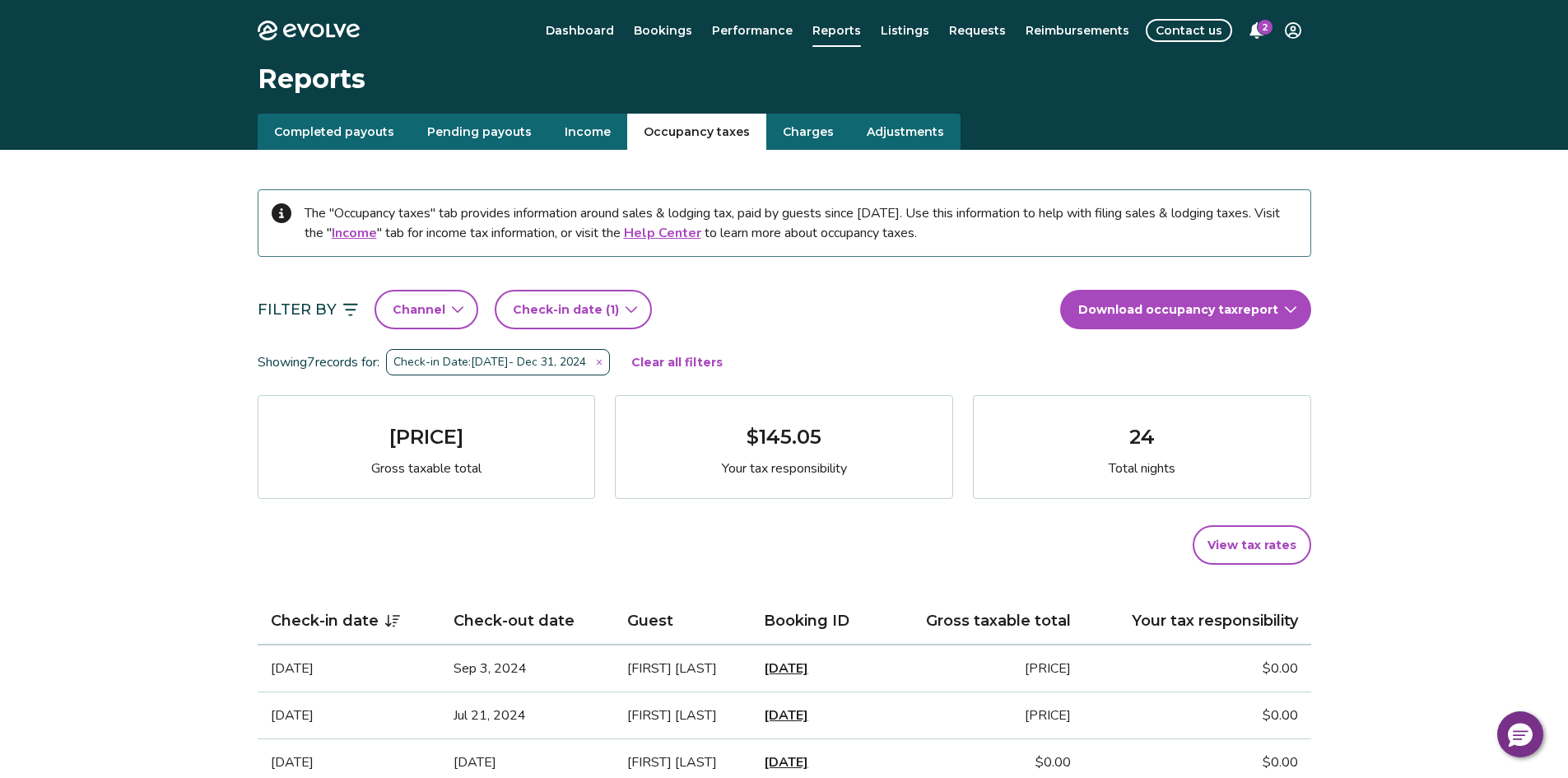 click on "Evolve Dashboard Bookings Performance Reports Listings Requests Reimbursements Contact us 2 Reports Completed payouts Pending payouts Income Occupancy taxes Charges Adjustments The "Occupancy taxes" tab provides information around sales & lodging tax, paid by guests since May 1, 2020. Use this information to help with filing sales & lodging taxes. Visit the " Income " tab for income tax information, or visit the   Help Center   to learn more about occupancy taxes. Filter By  Channel Check-in date (1) Download   occupancy tax  report Showing  7  records   for: Check-in Date:  Jan 1, 2024  -   Dec 31, 2024 Clear all filters $9,012.00 Gross taxable total $145.05 Your tax responsibility 24 Total nights View tax rates Check-in date Check-out date Guest Booking ID Gross taxable total Your tax responsibility Aug 29, 2024 Sep 3, 2024 Paula Pavlich 13624505 $2,156.00 $0.00 Jul 17, 2024 Jul 21, 2024 Tim Hall 12987102 $1,797.00 $0.00 Jul 11, 2024 Jul 15, 2024 Tyler Young 13059529 $0.00 $0.00 Jul 3, 2024 Jul 7, 2024 |" at bounding box center (784, 793) 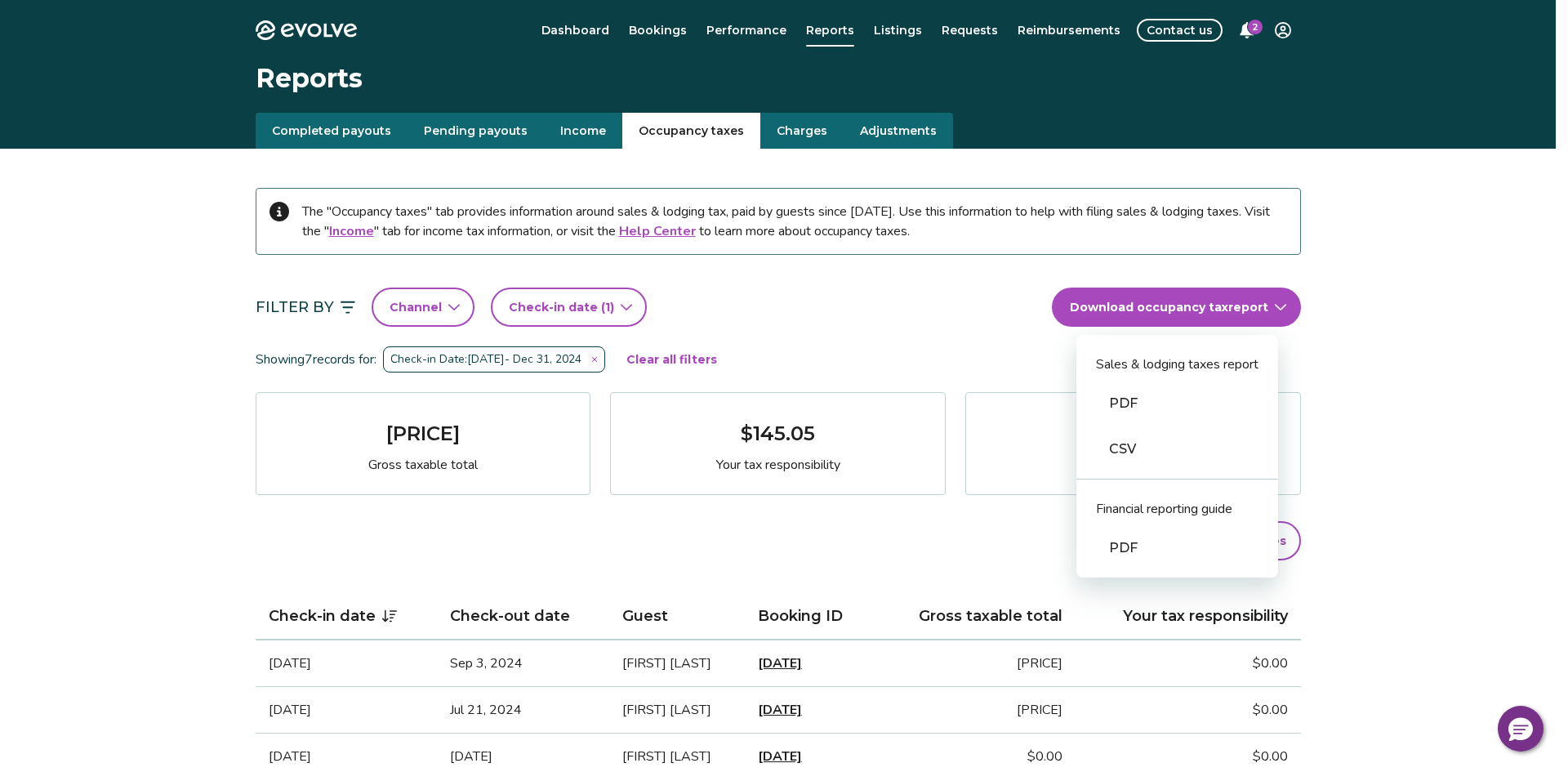 click on "PDF" at bounding box center [1177, 404] 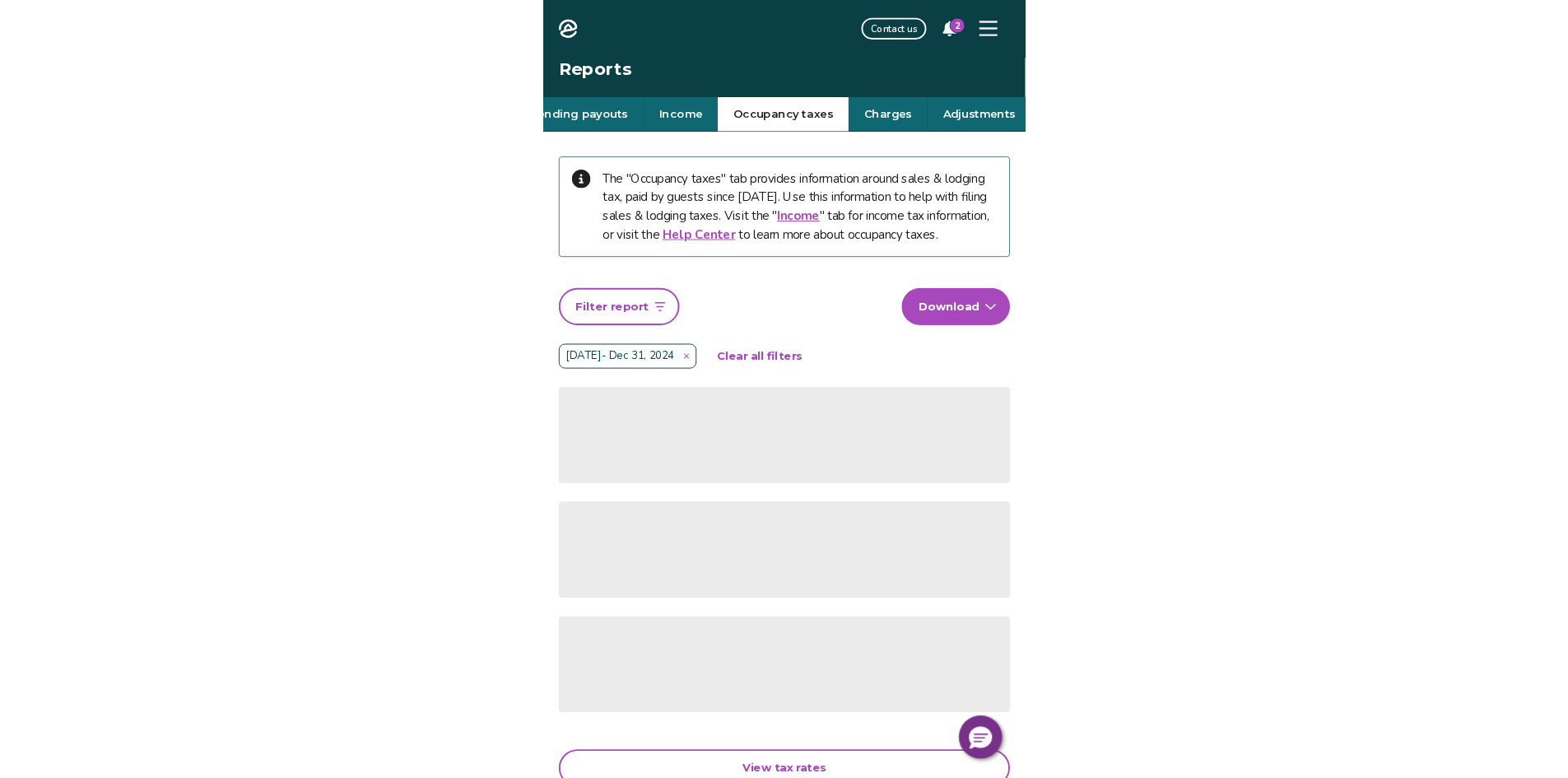 scroll, scrollTop: 0, scrollLeft: 207, axis: horizontal 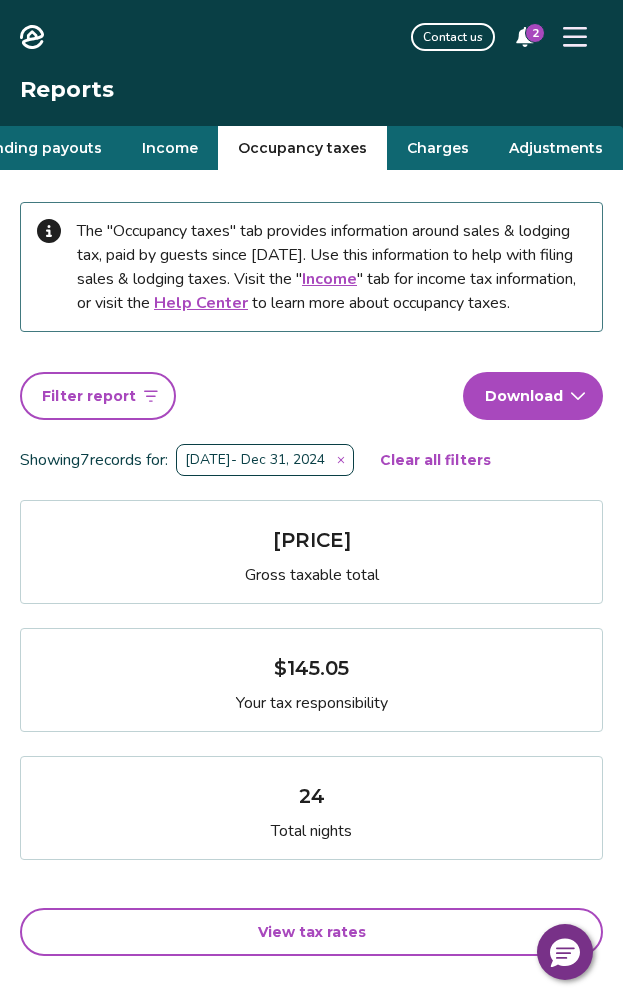 click on "Filter   report Download   occupancy tax  report" at bounding box center [311, 396] 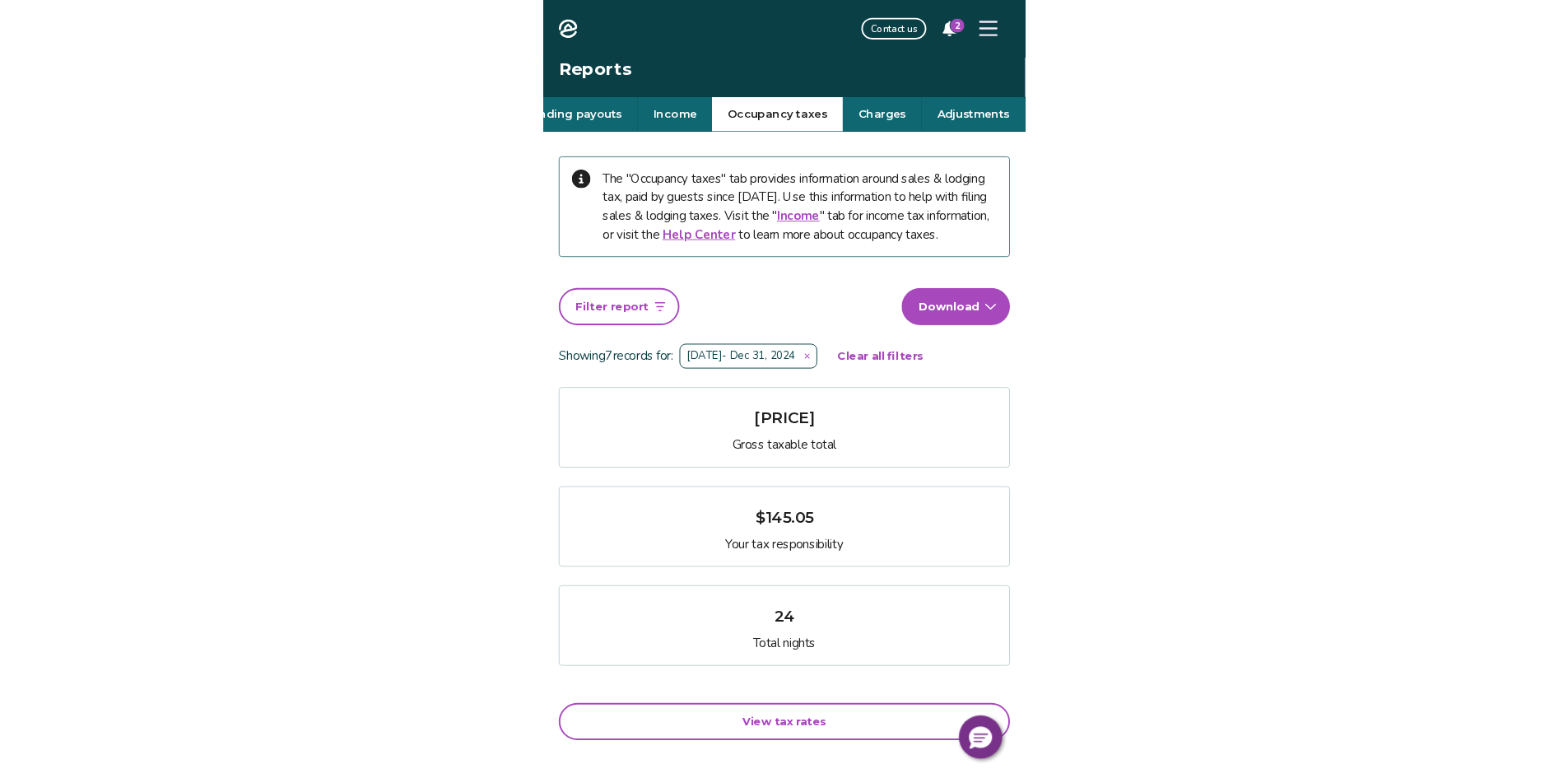 scroll, scrollTop: 0, scrollLeft: 0, axis: both 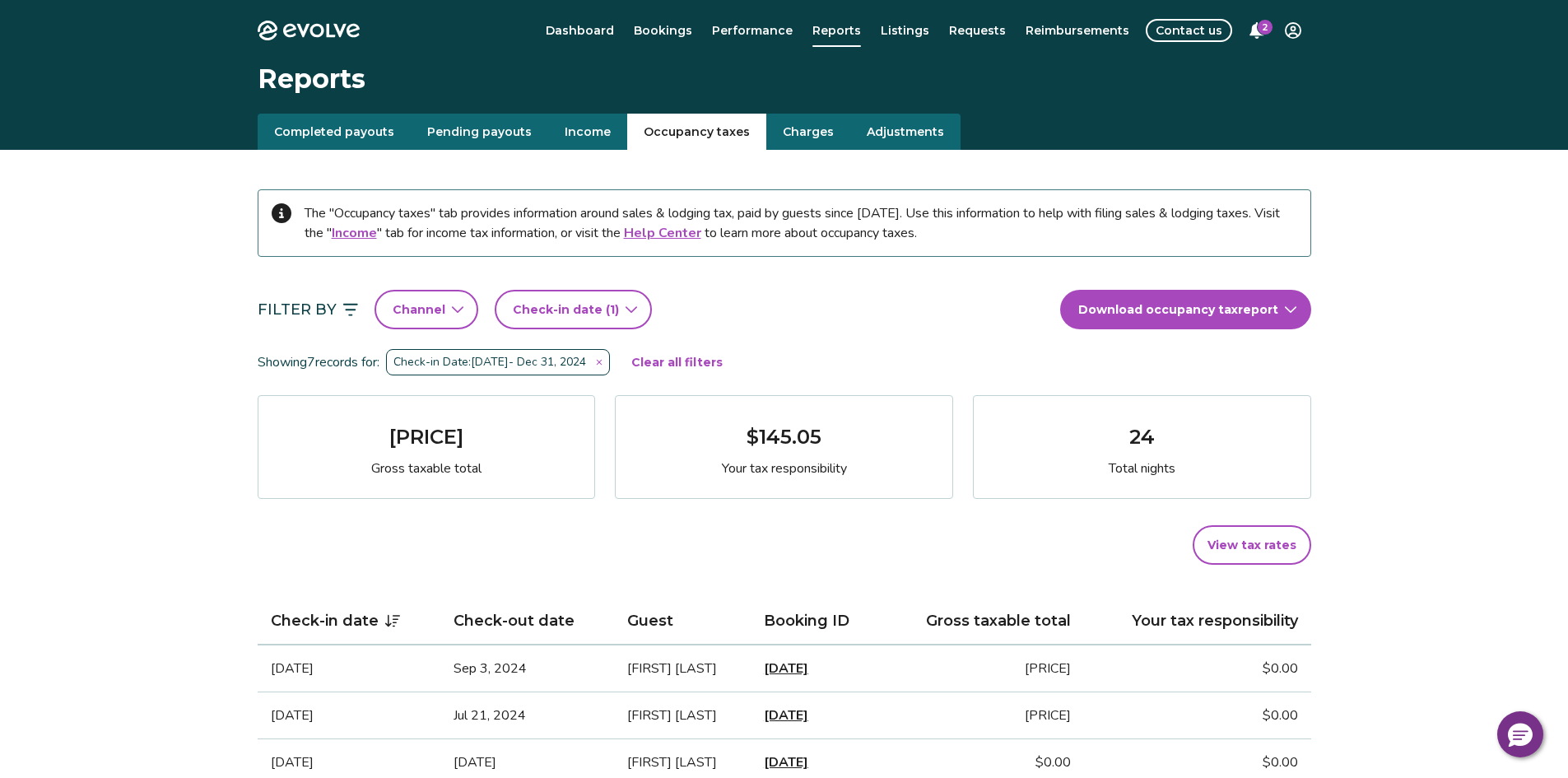 click on "View tax rates" at bounding box center (1252, 545) 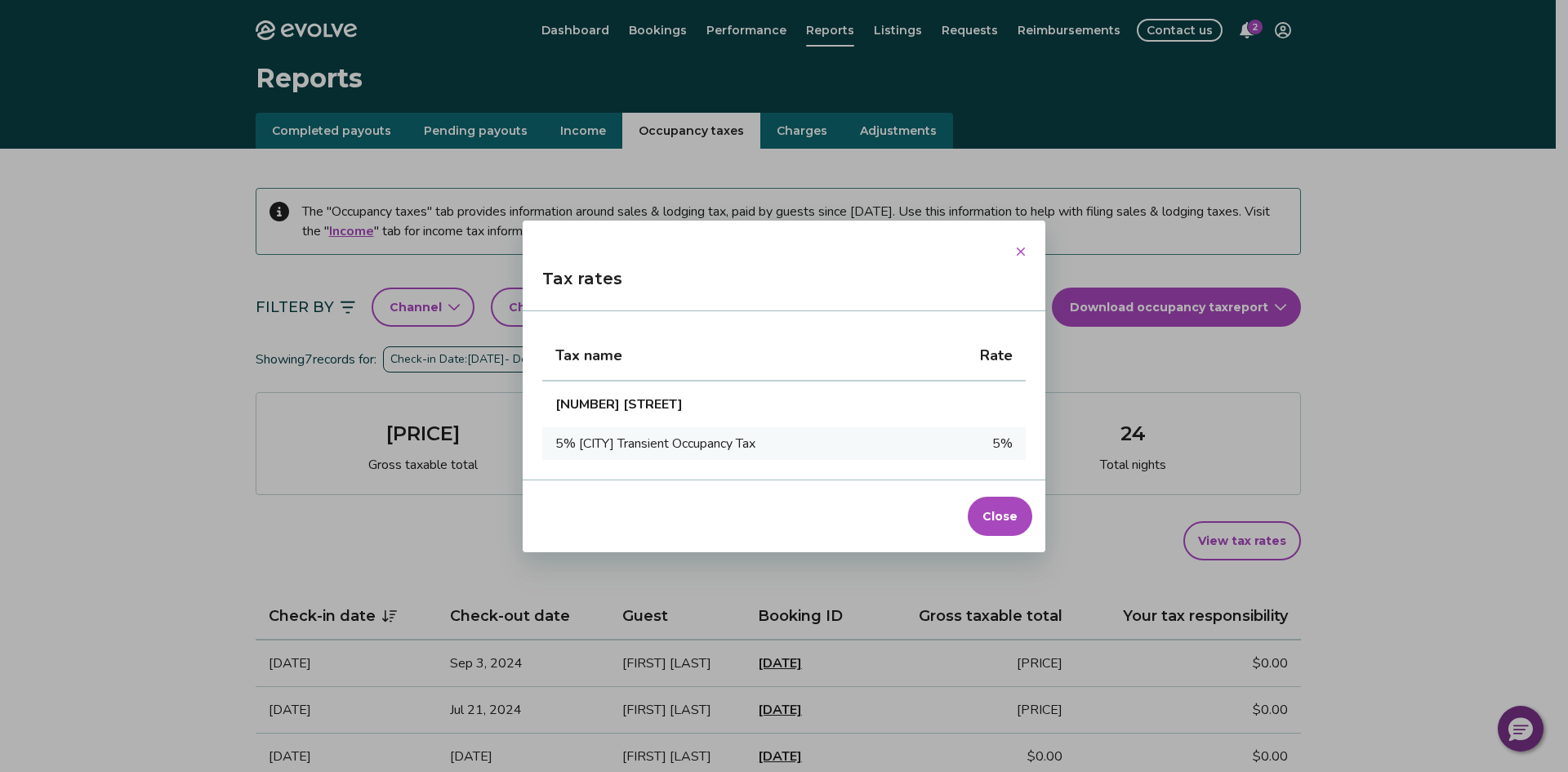 click on "Close" at bounding box center (1000, 516) 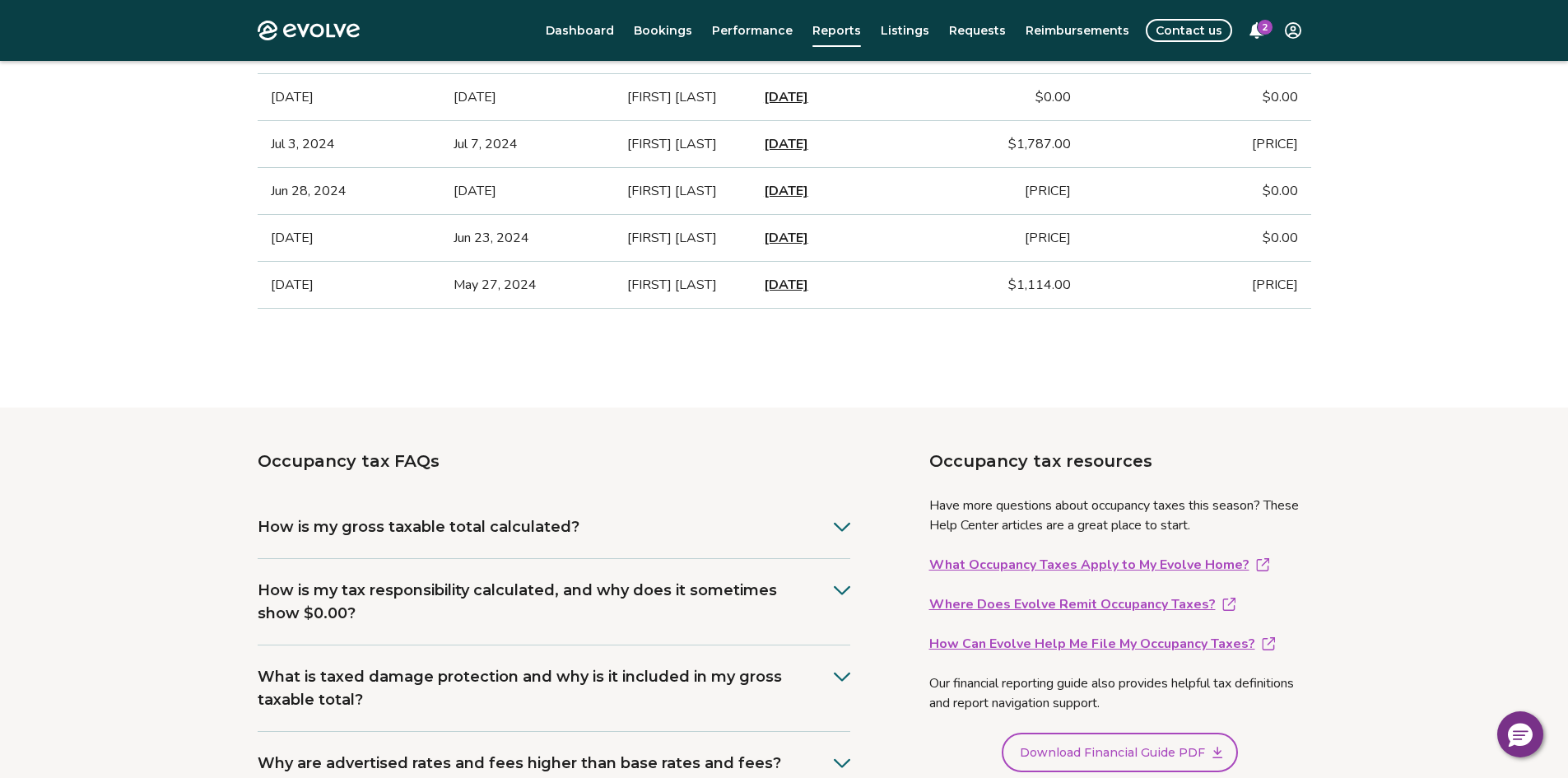 scroll, scrollTop: 808, scrollLeft: 0, axis: vertical 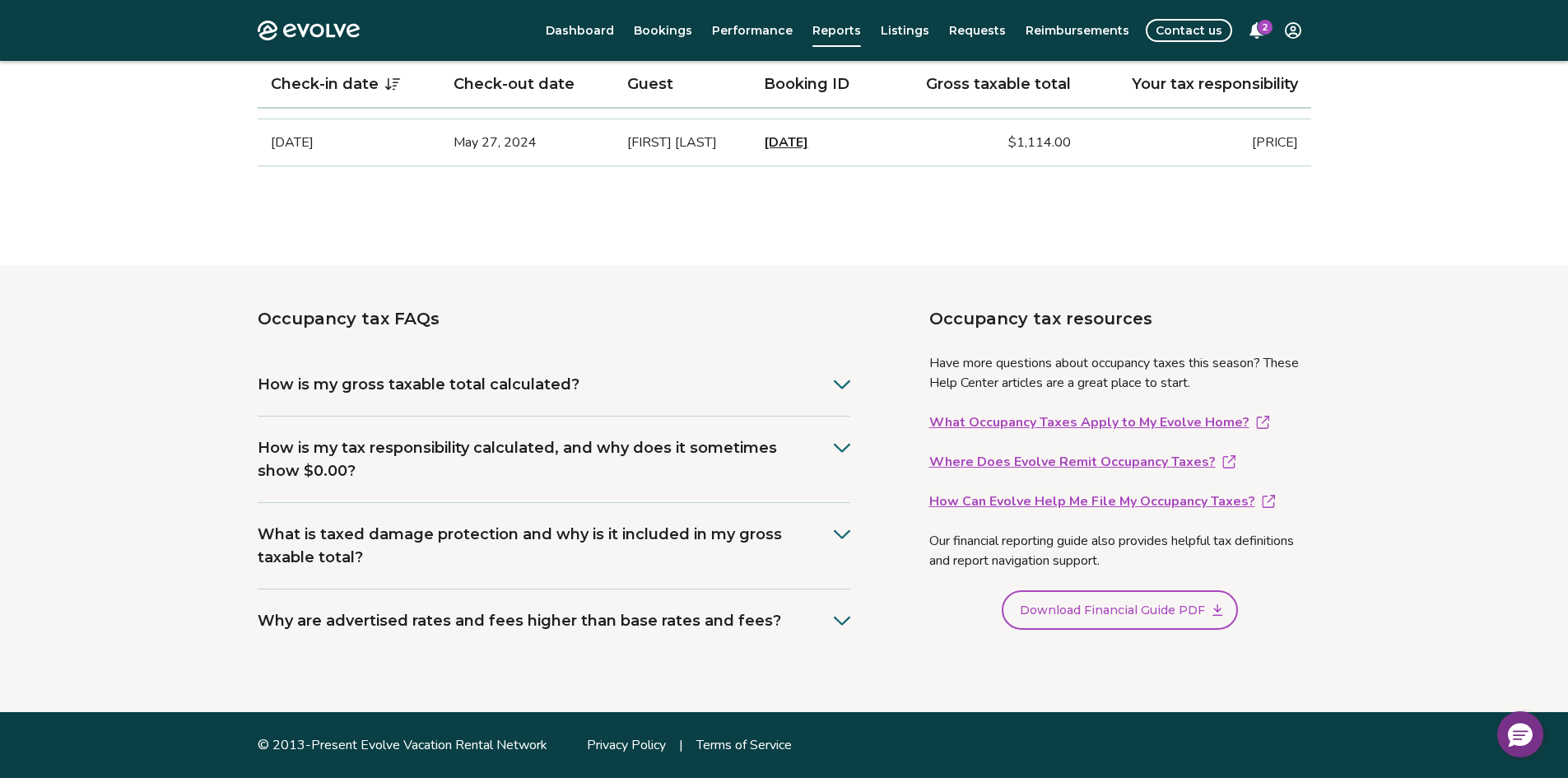click on "Download Financial Guide PDF" at bounding box center (1112, 610) 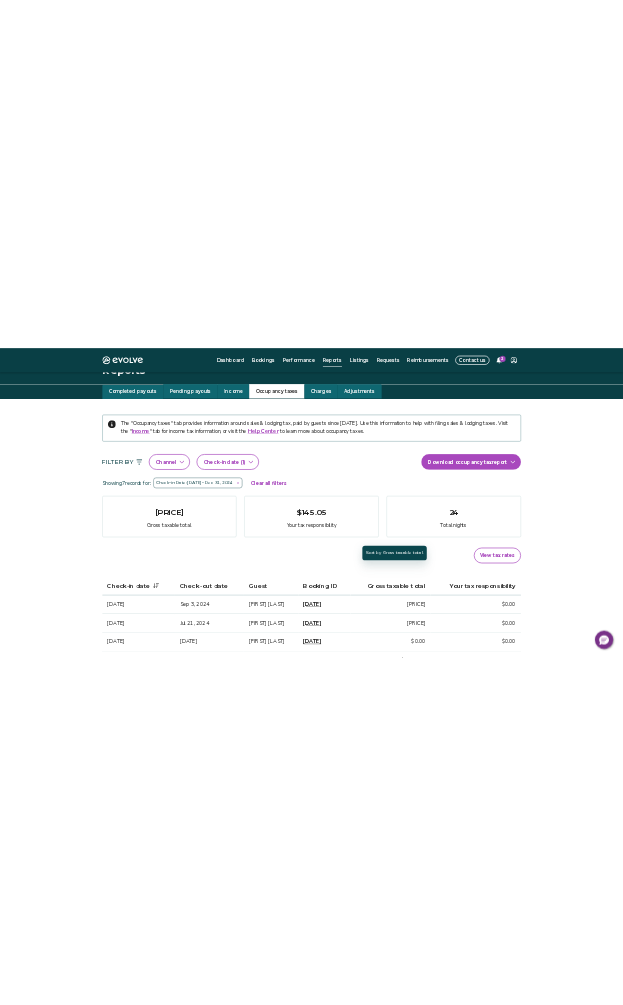 scroll, scrollTop: 0, scrollLeft: 0, axis: both 